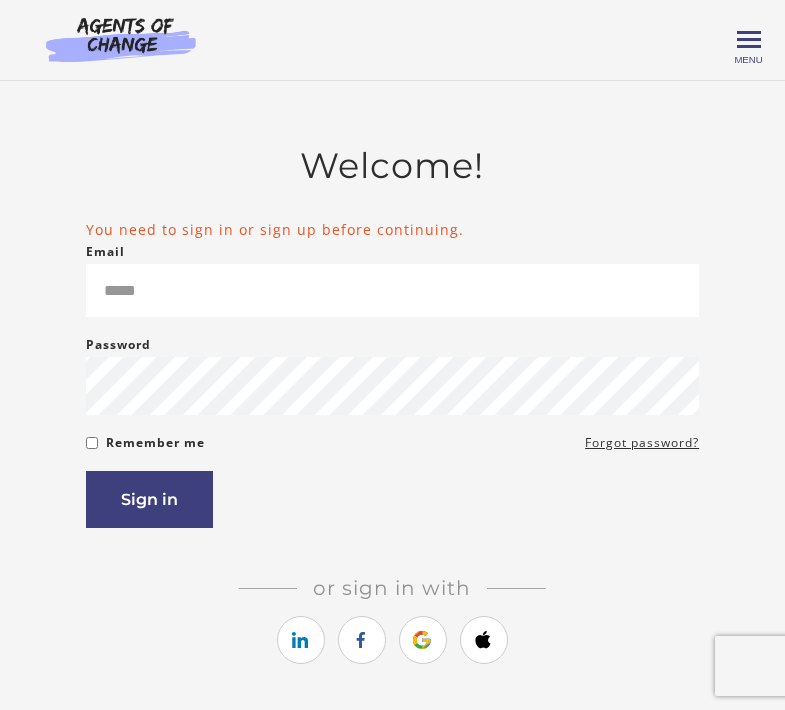 scroll, scrollTop: 0, scrollLeft: 0, axis: both 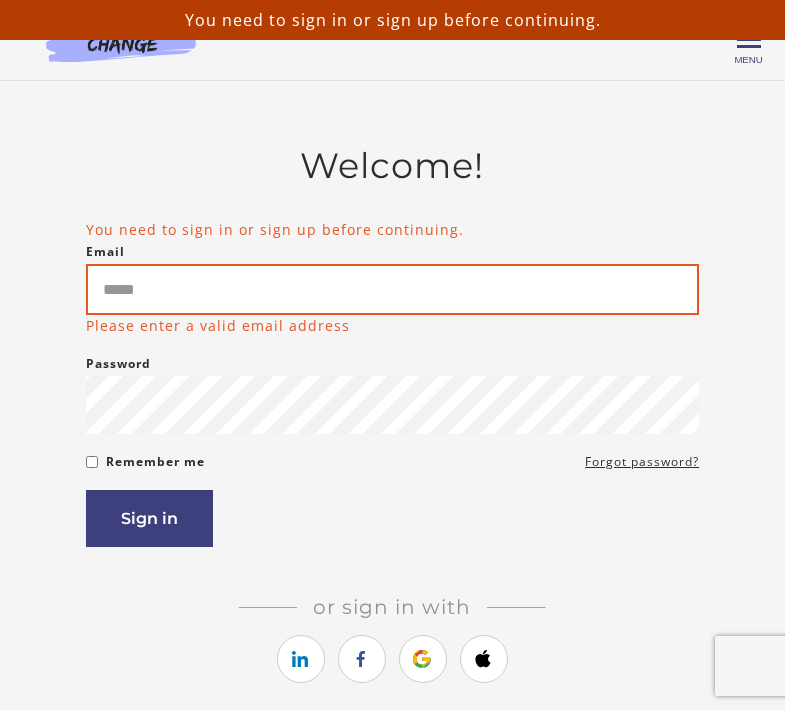 click on "Email" at bounding box center [392, 289] 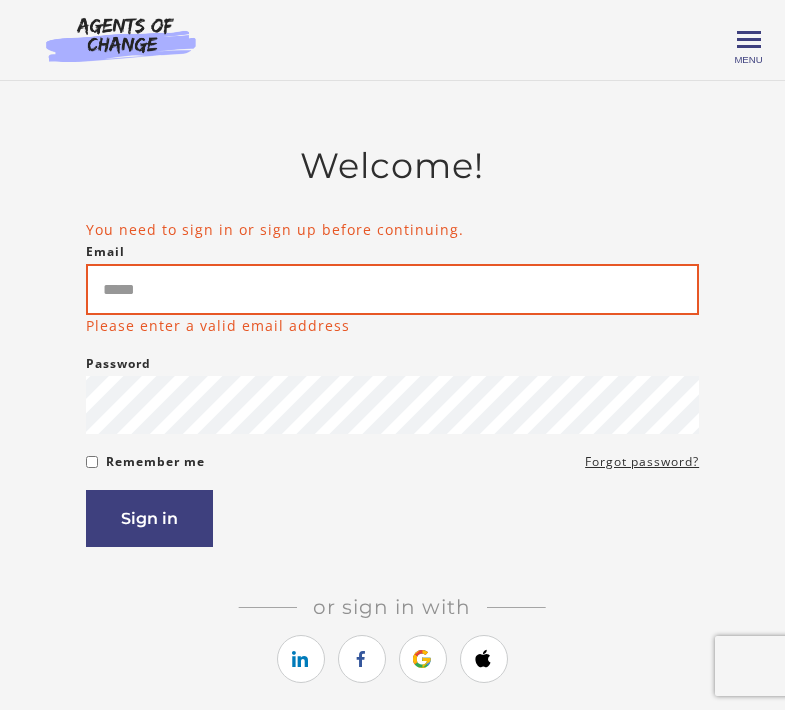 type on "**********" 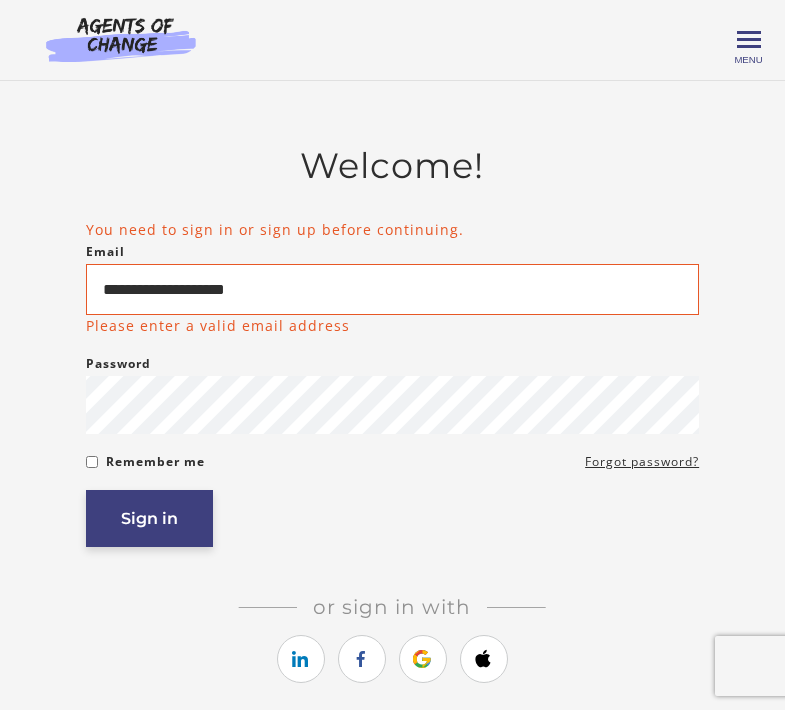 click on "Sign in" at bounding box center (149, 518) 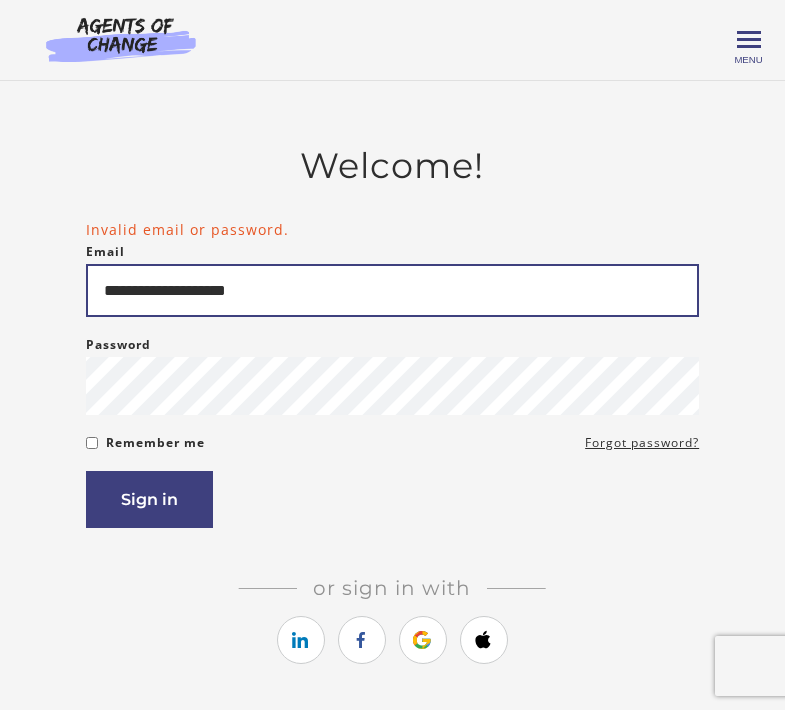 scroll, scrollTop: 0, scrollLeft: 0, axis: both 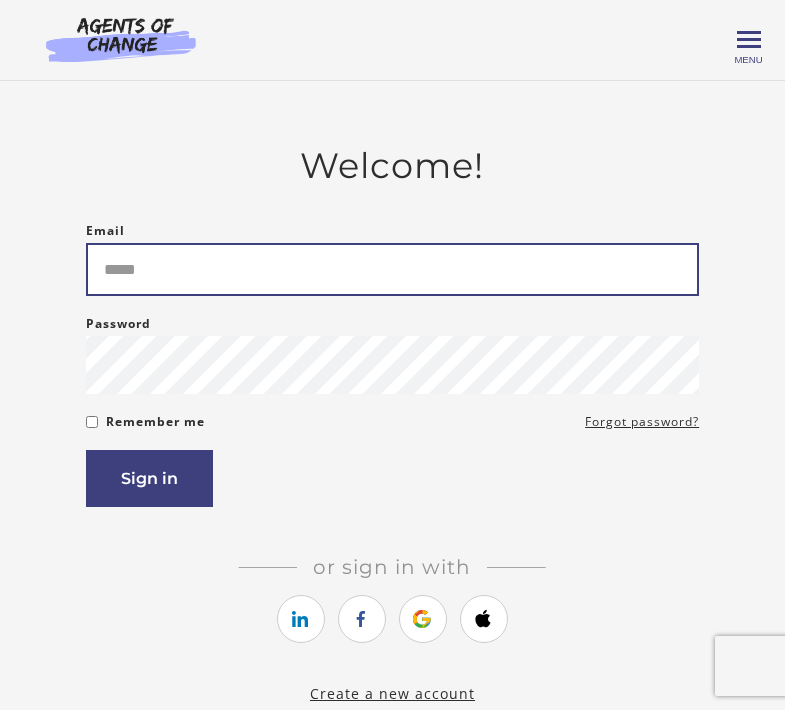 click on "Email" at bounding box center (392, 269) 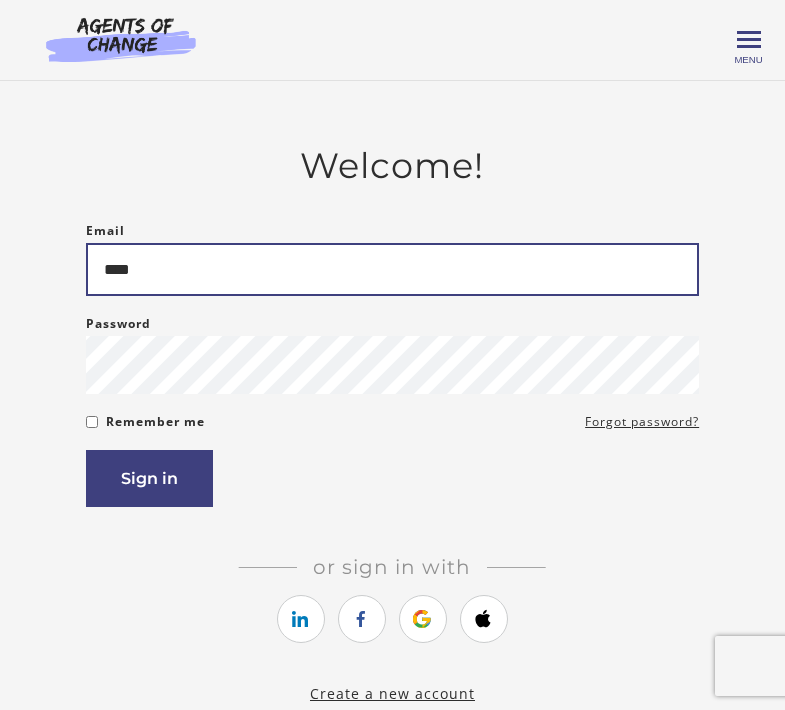 type on "*****" 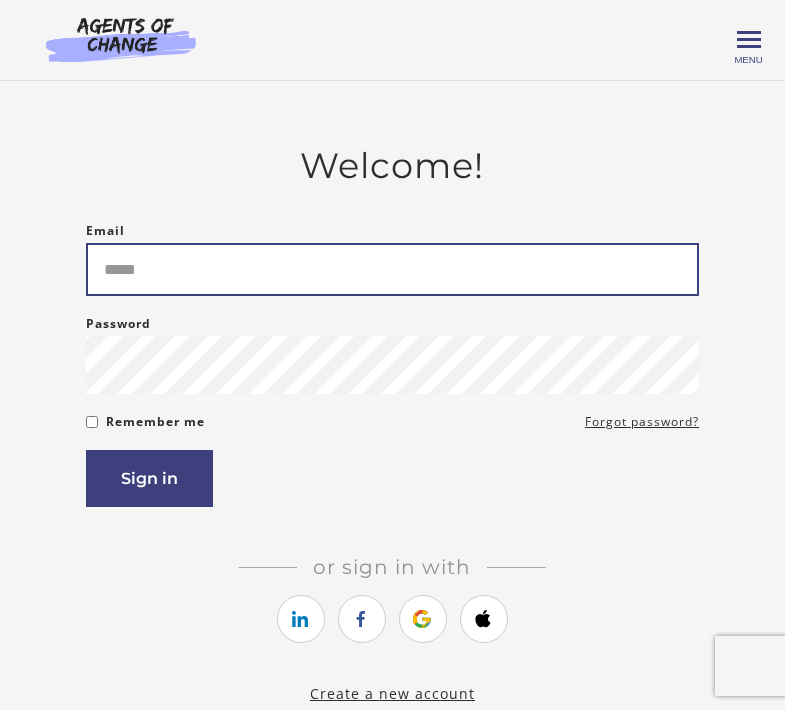 type on "**********" 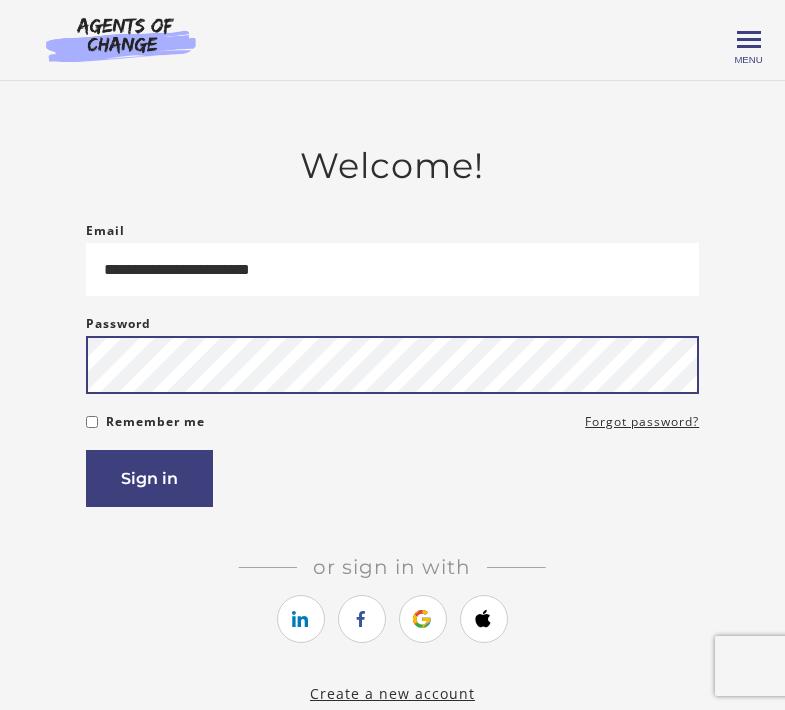 click on "Sign in" at bounding box center (149, 478) 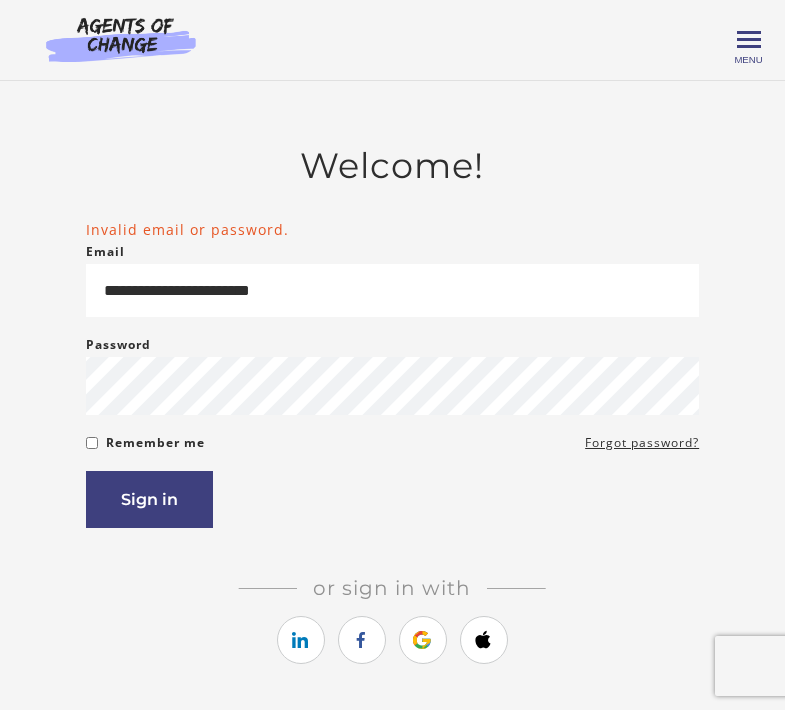 scroll, scrollTop: 0, scrollLeft: 0, axis: both 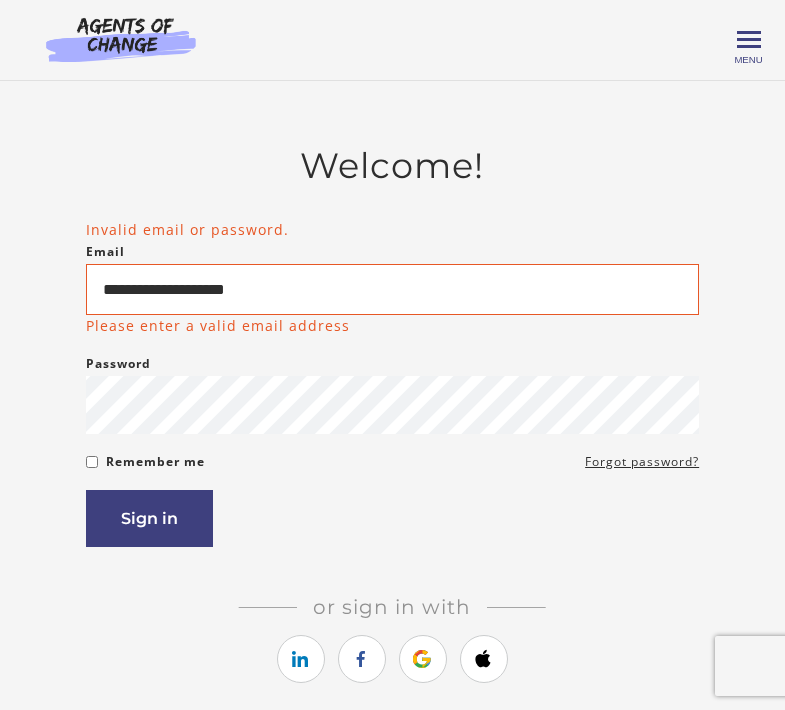 click on "**********" at bounding box center [392, 383] 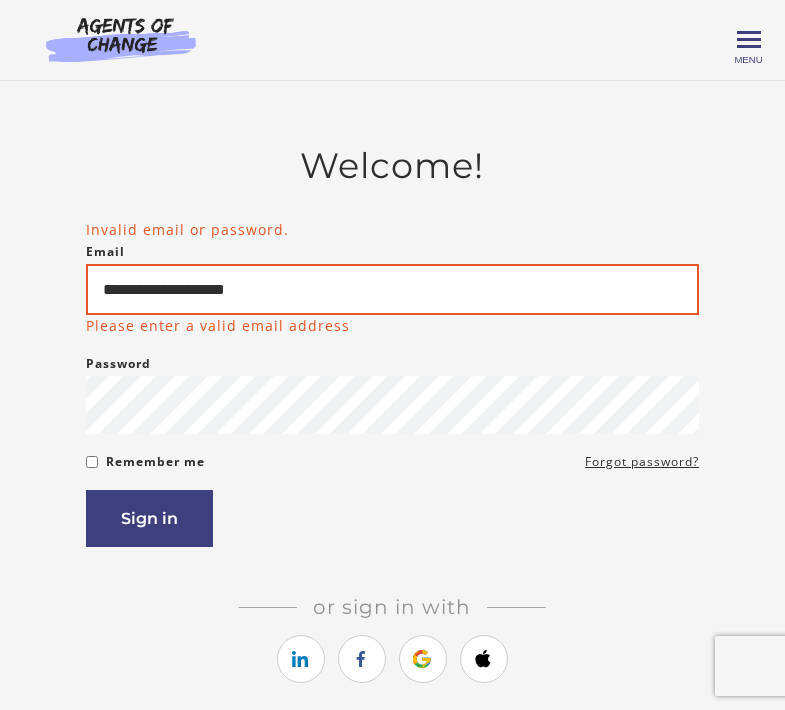 click on "**********" at bounding box center (392, 289) 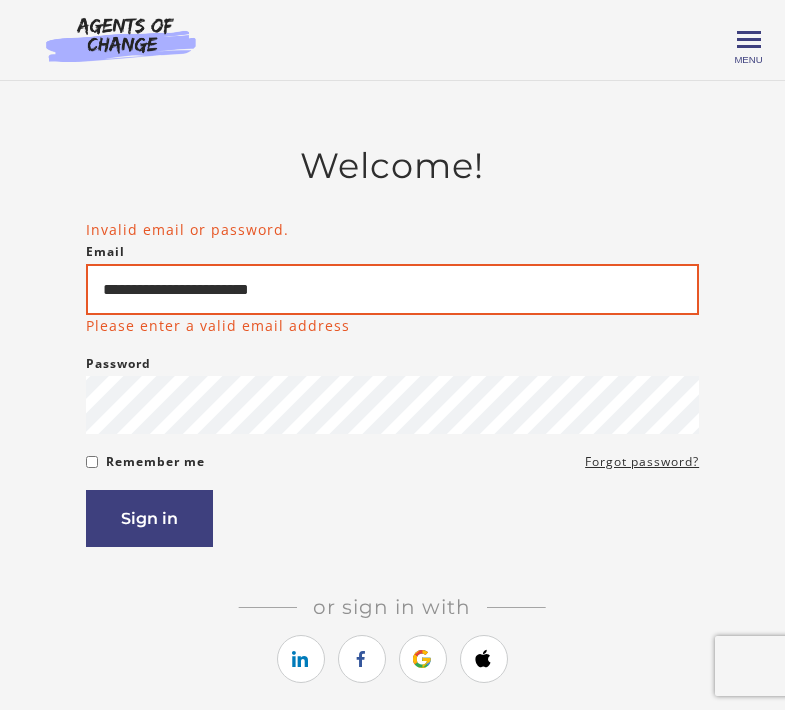 type on "**********" 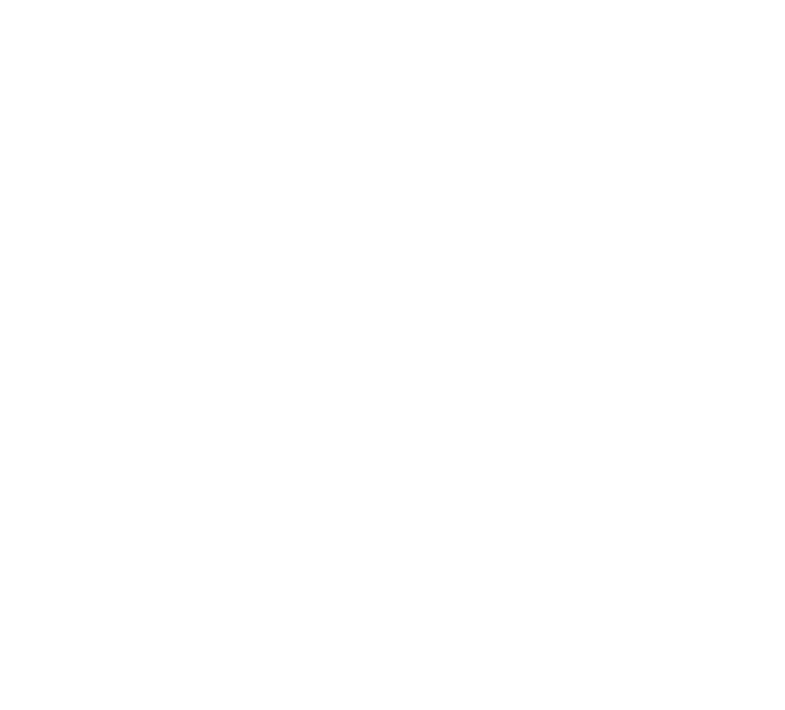 scroll, scrollTop: 0, scrollLeft: 0, axis: both 